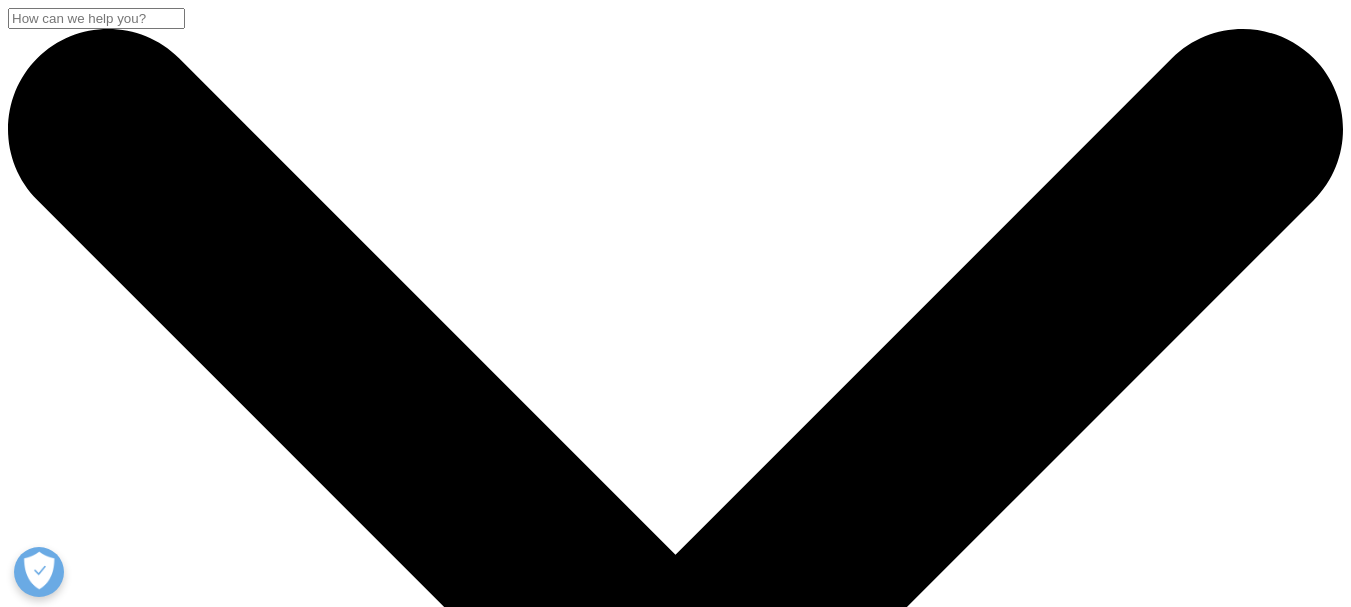 scroll, scrollTop: 600, scrollLeft: 0, axis: vertical 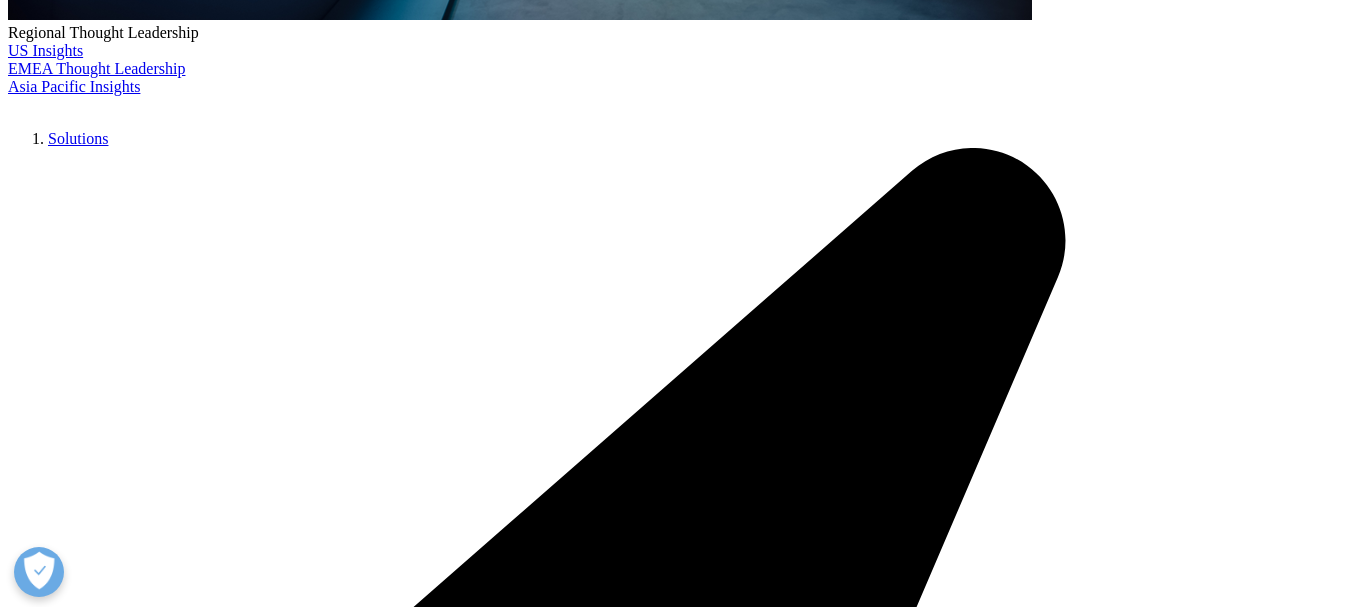 type on "João" 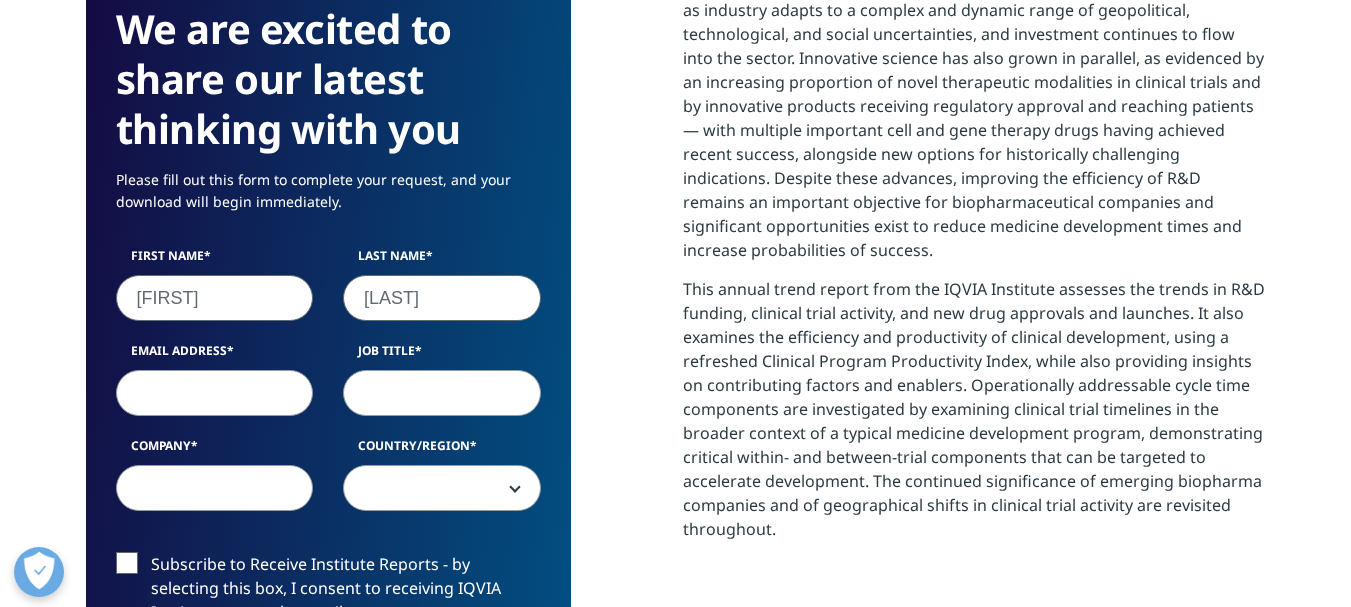 type on "Giacon" 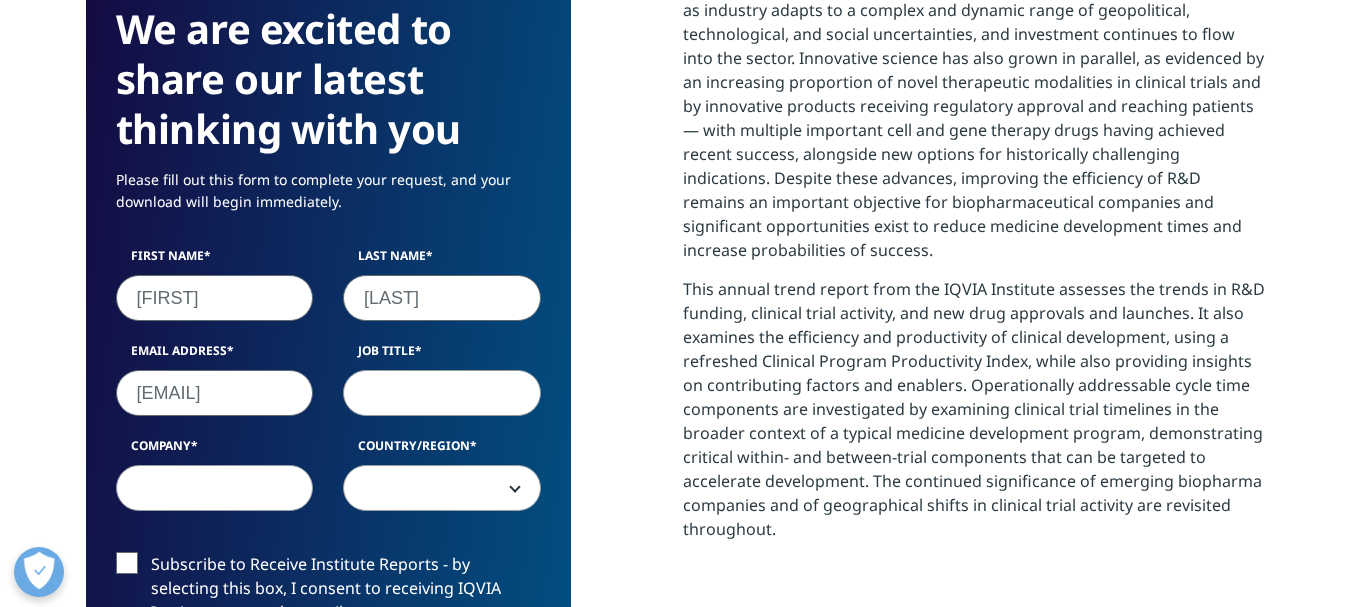 scroll, scrollTop: 0, scrollLeft: 46, axis: horizontal 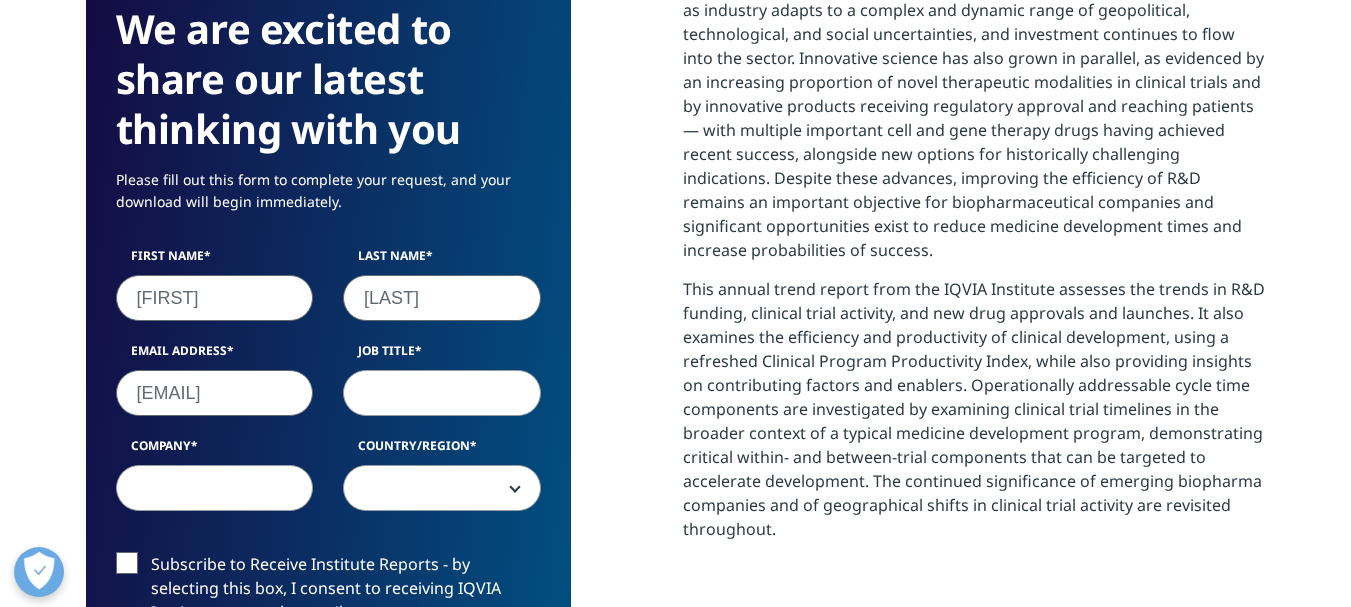 type on "joaogiacon@hotmail.com" 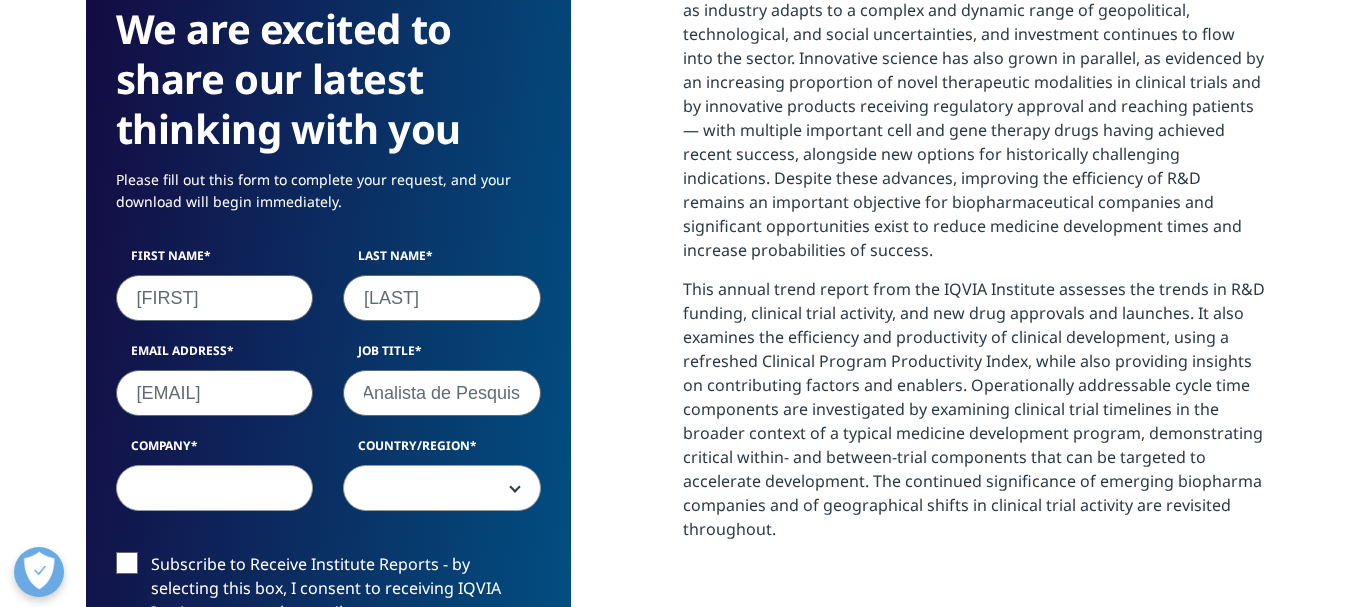 scroll, scrollTop: 0, scrollLeft: 12, axis: horizontal 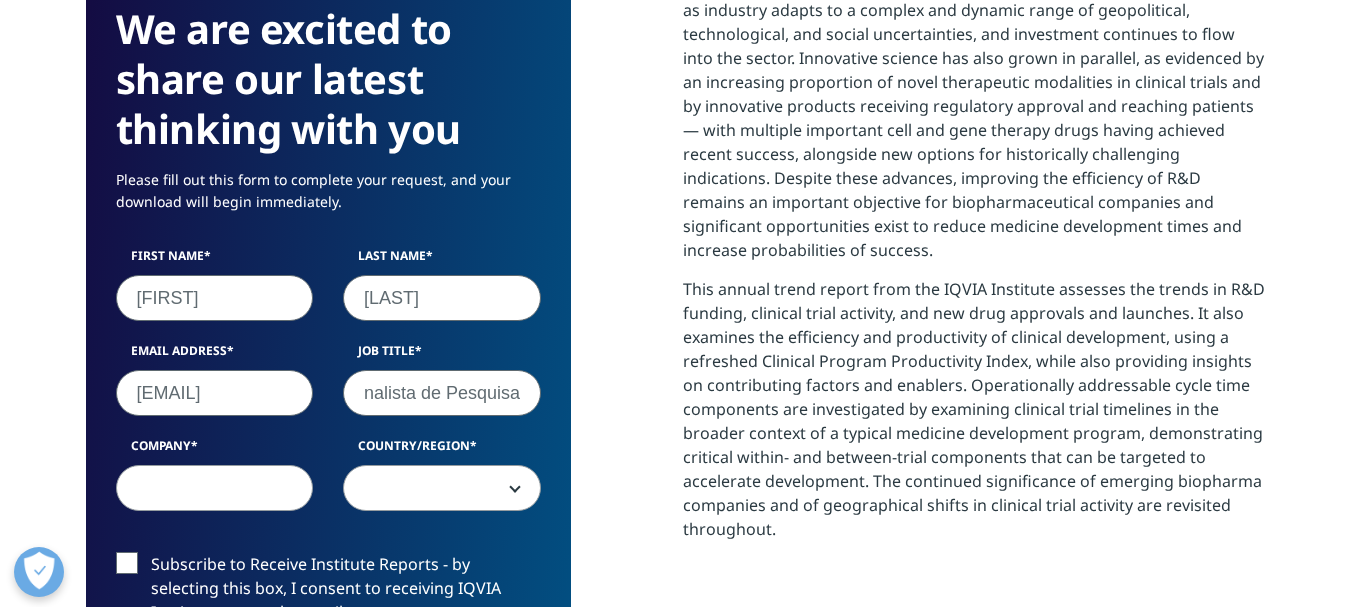 type on "Analista de Pesquisa" 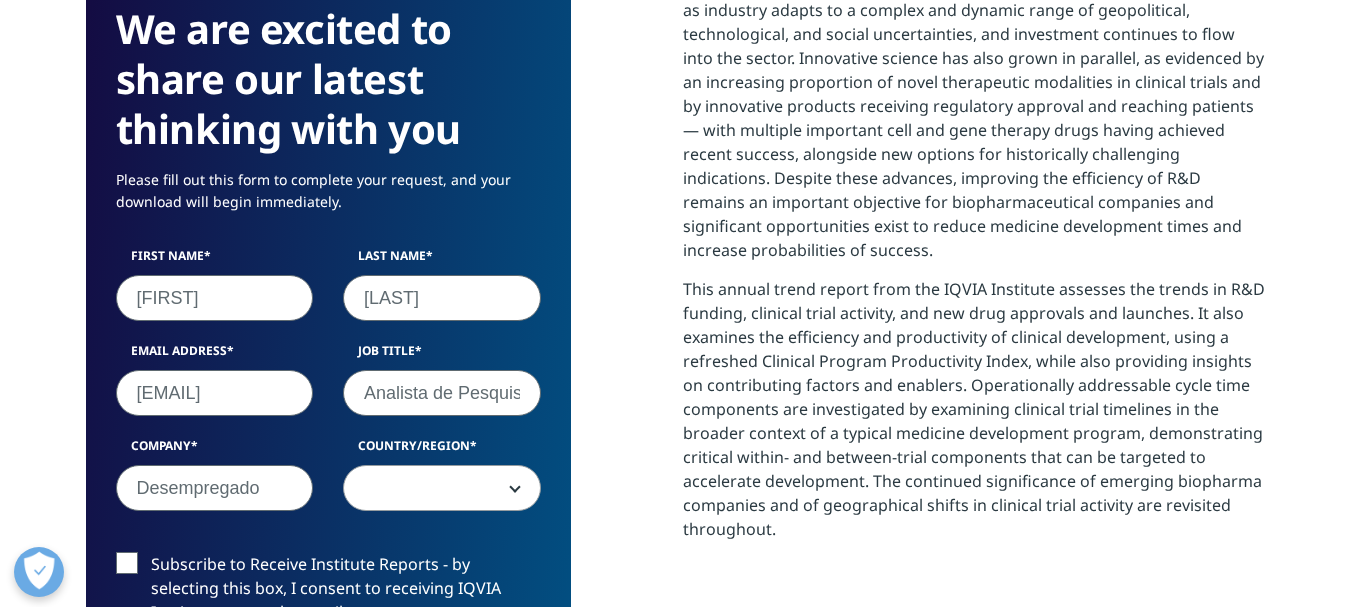 type on "Desempregado" 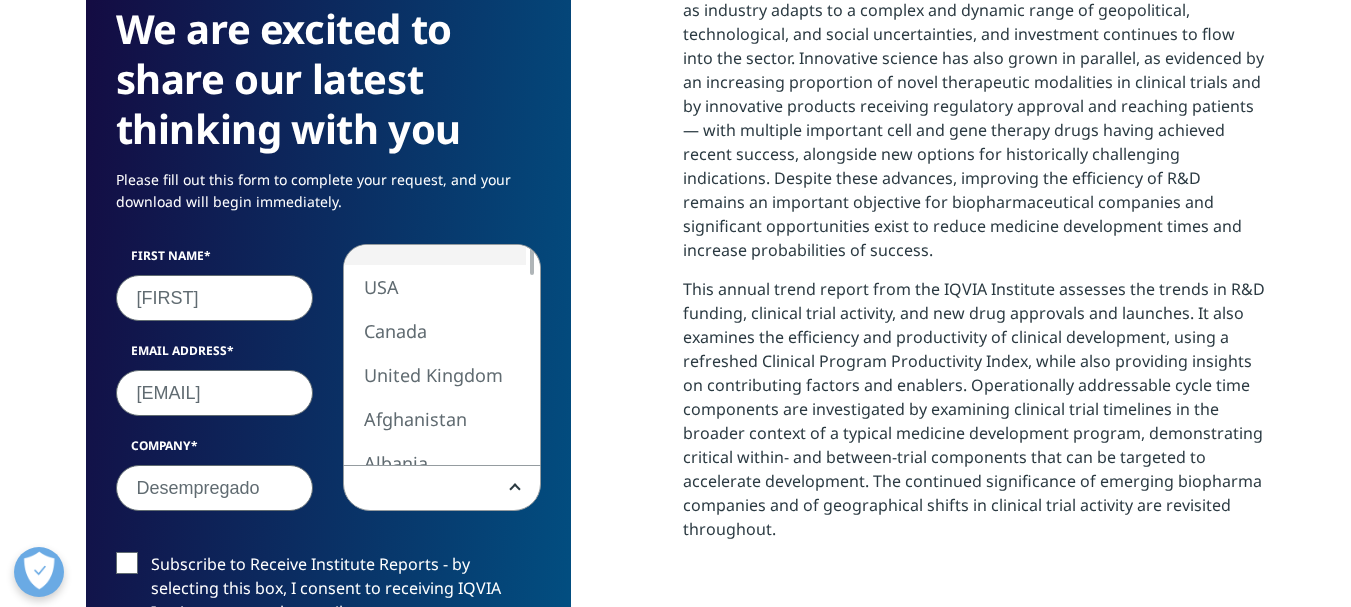 click at bounding box center (442, 489) 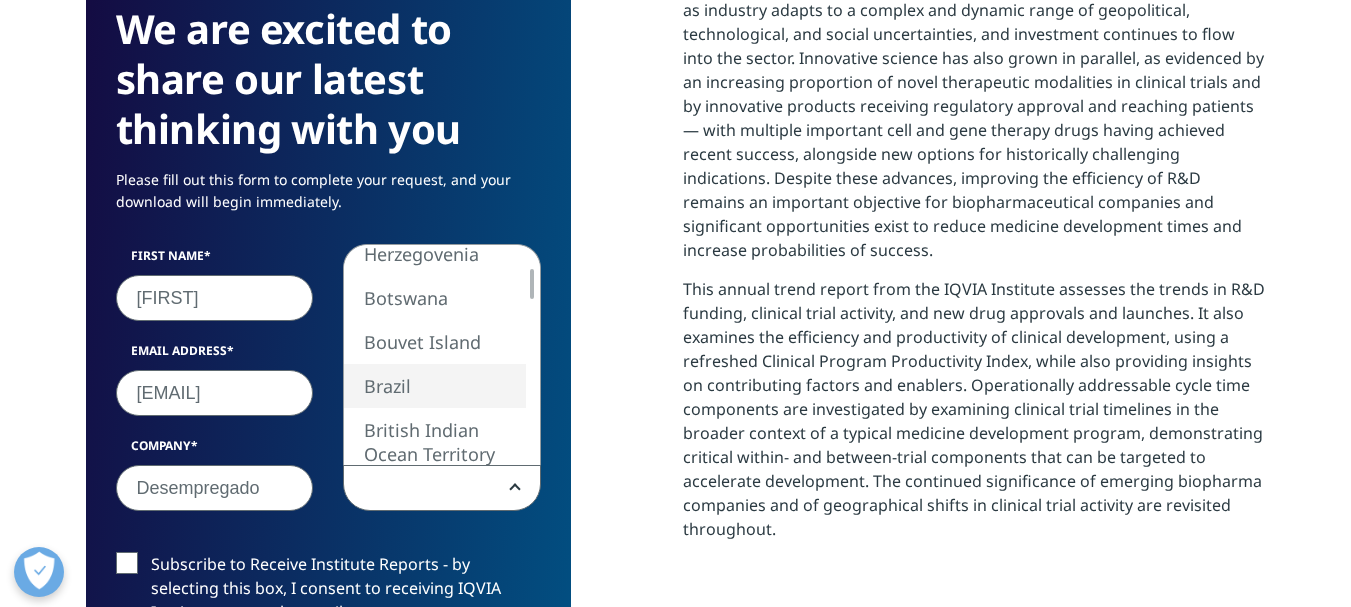 select on "Brazil" 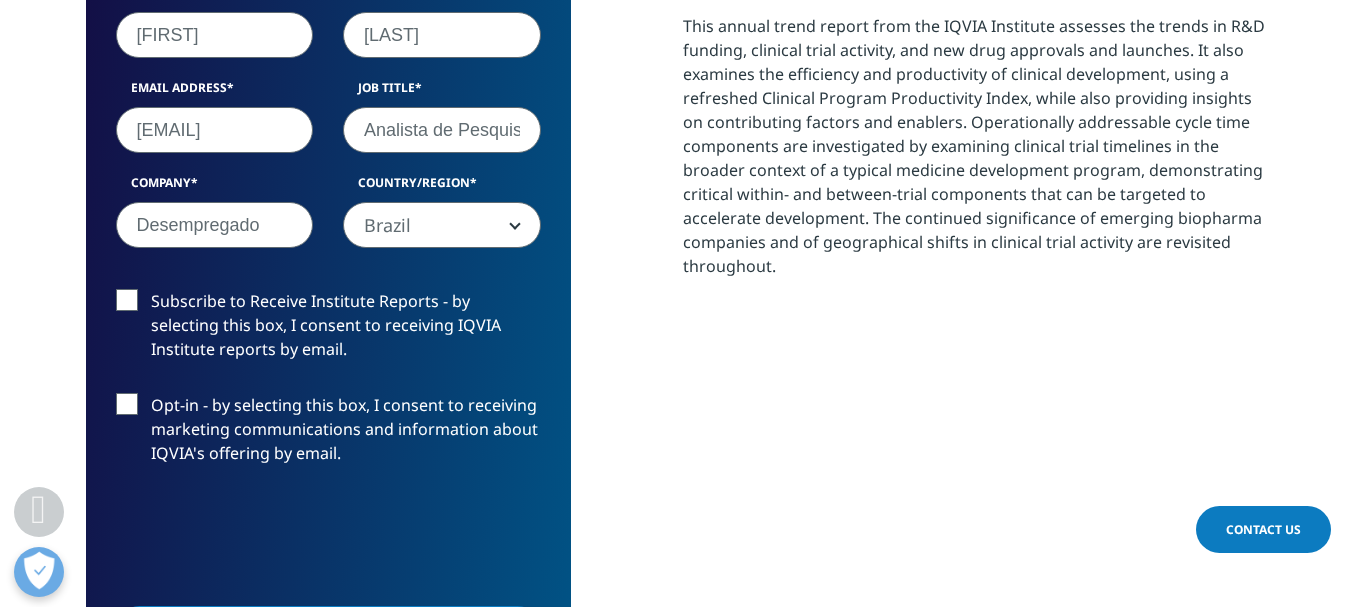 scroll, scrollTop: 1300, scrollLeft: 0, axis: vertical 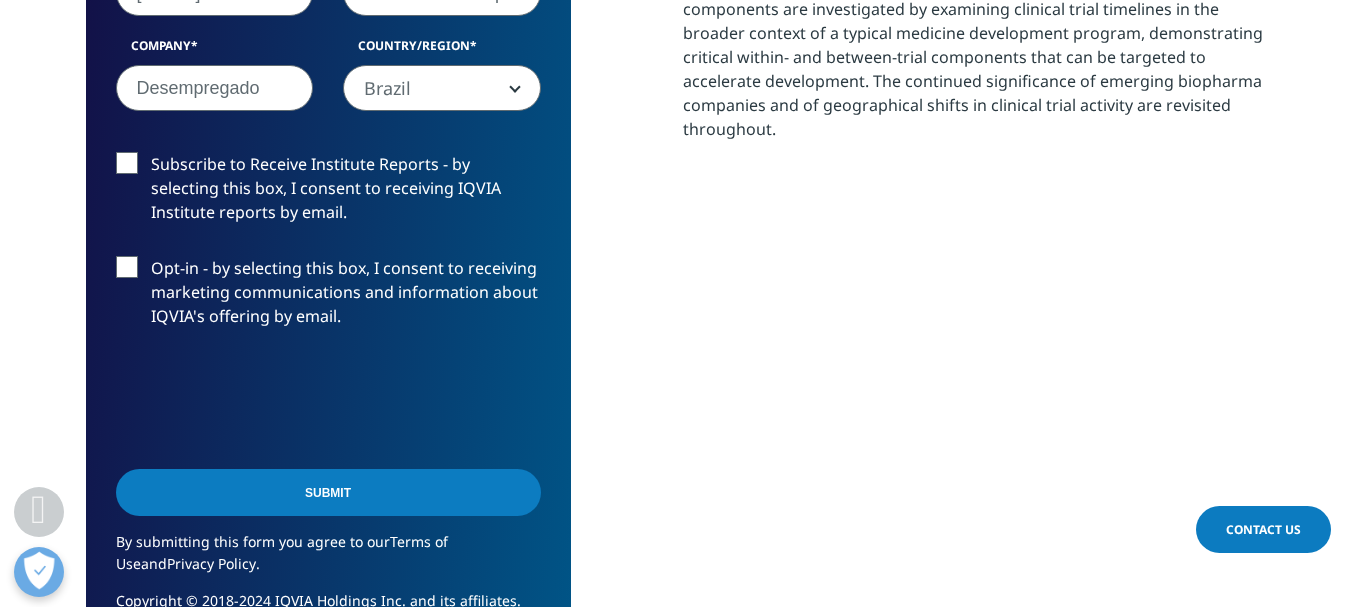 click on "Submit" at bounding box center (328, 492) 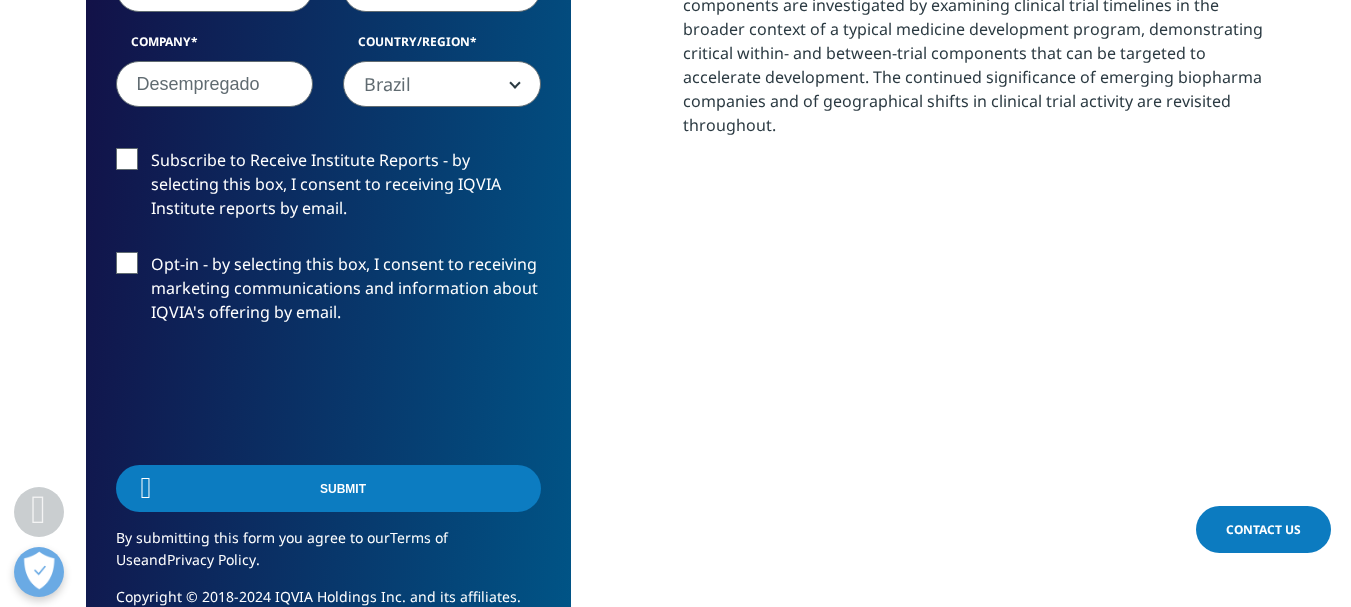 scroll, scrollTop: 1604, scrollLeft: 0, axis: vertical 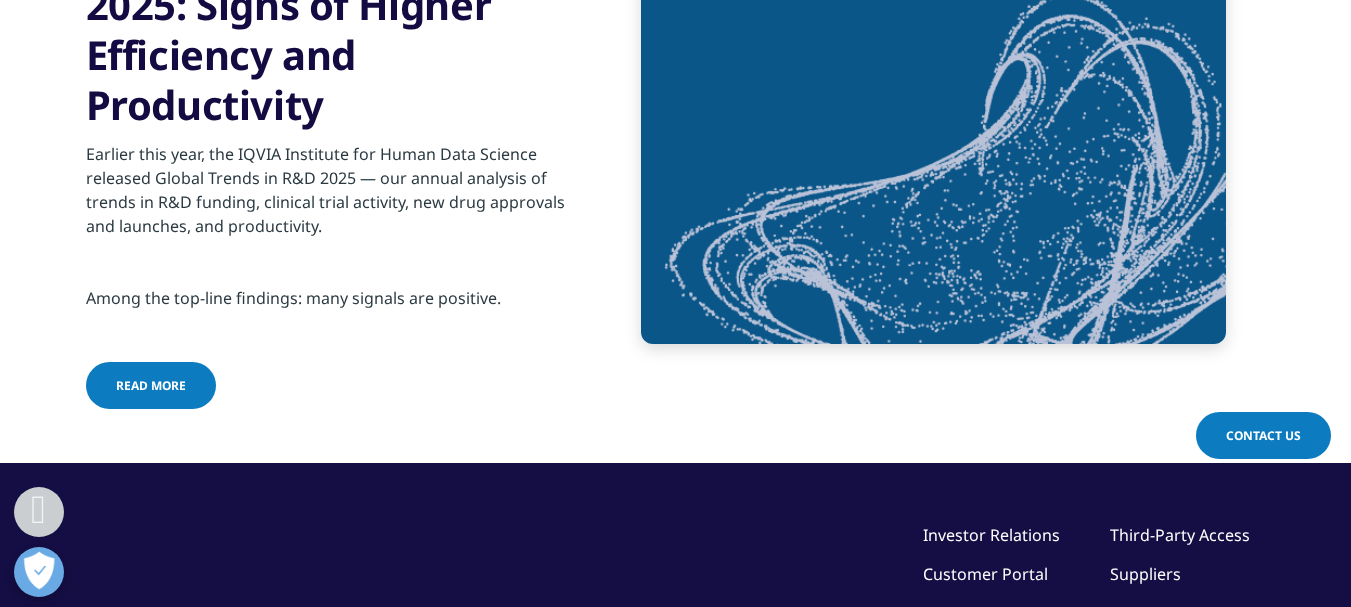 click on "blog
Global Trends in R&D 2025: Signs of Higher Efficiency and Productivity
Earlier this year, the IQVIA Institute for Human Data Science released Global Trends in R&D 2025 — our annual analysis of trends in R&D funding, clinical trial activity, new drug approvals and launches, and productivity.
Among the top-line findings: many signals are positive.
read more" at bounding box center [328, 157] 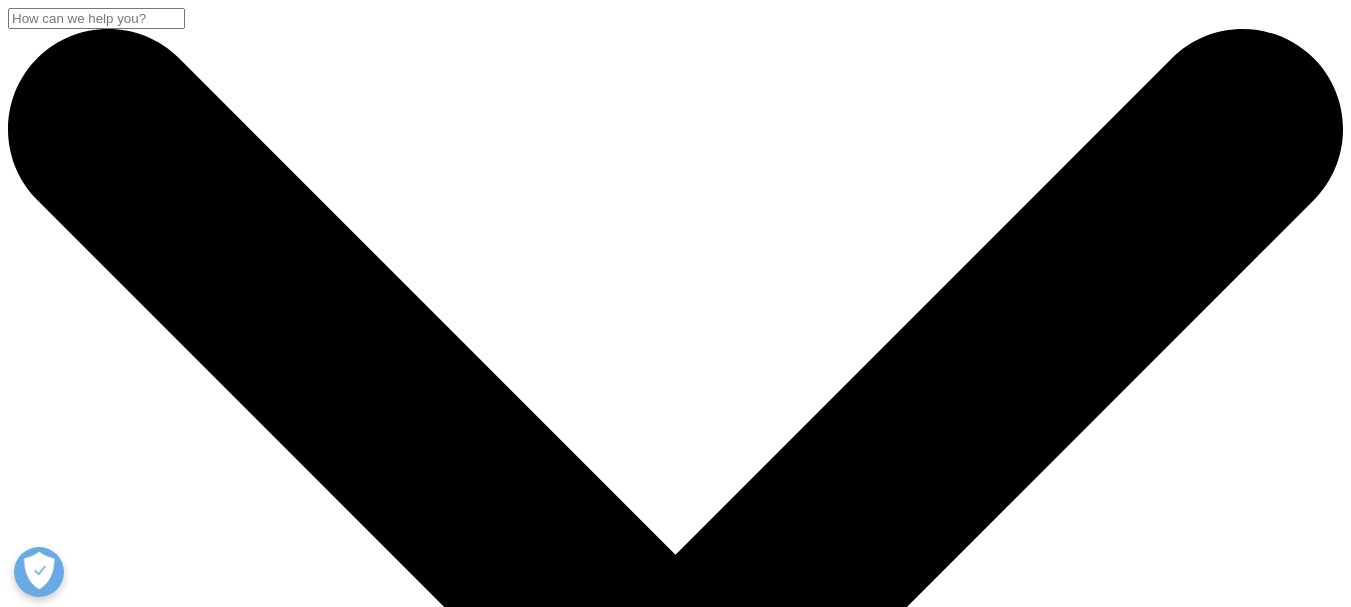 scroll, scrollTop: 2069, scrollLeft: 0, axis: vertical 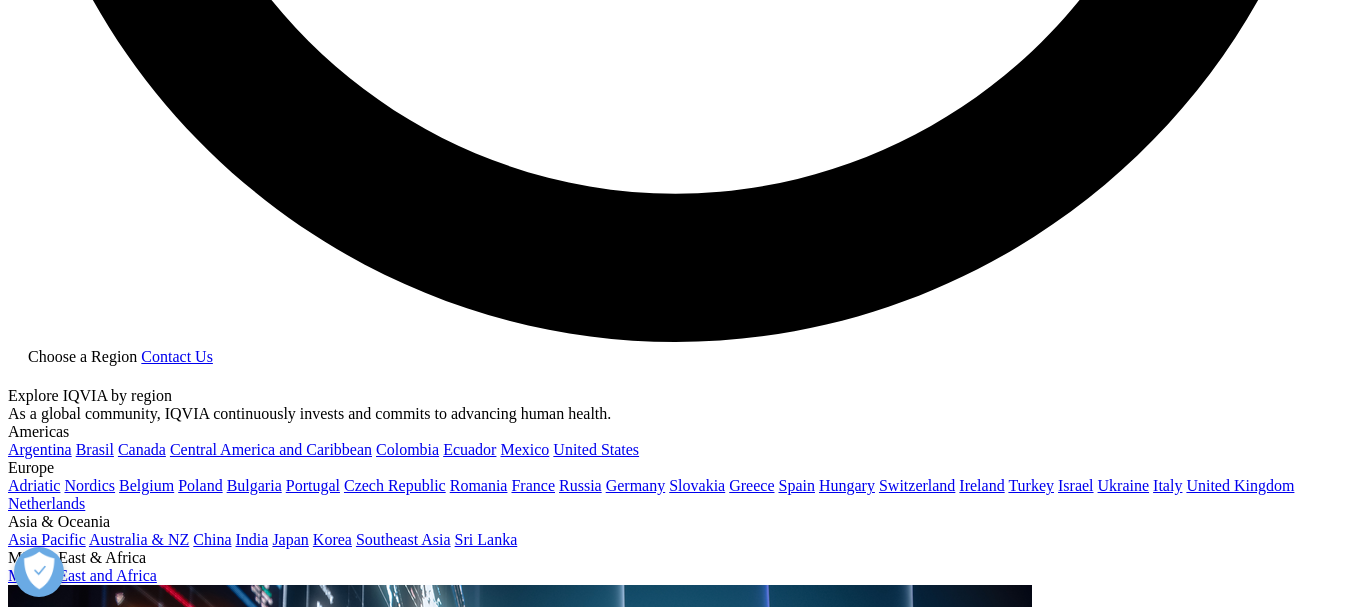 click at bounding box center (498, 24397) 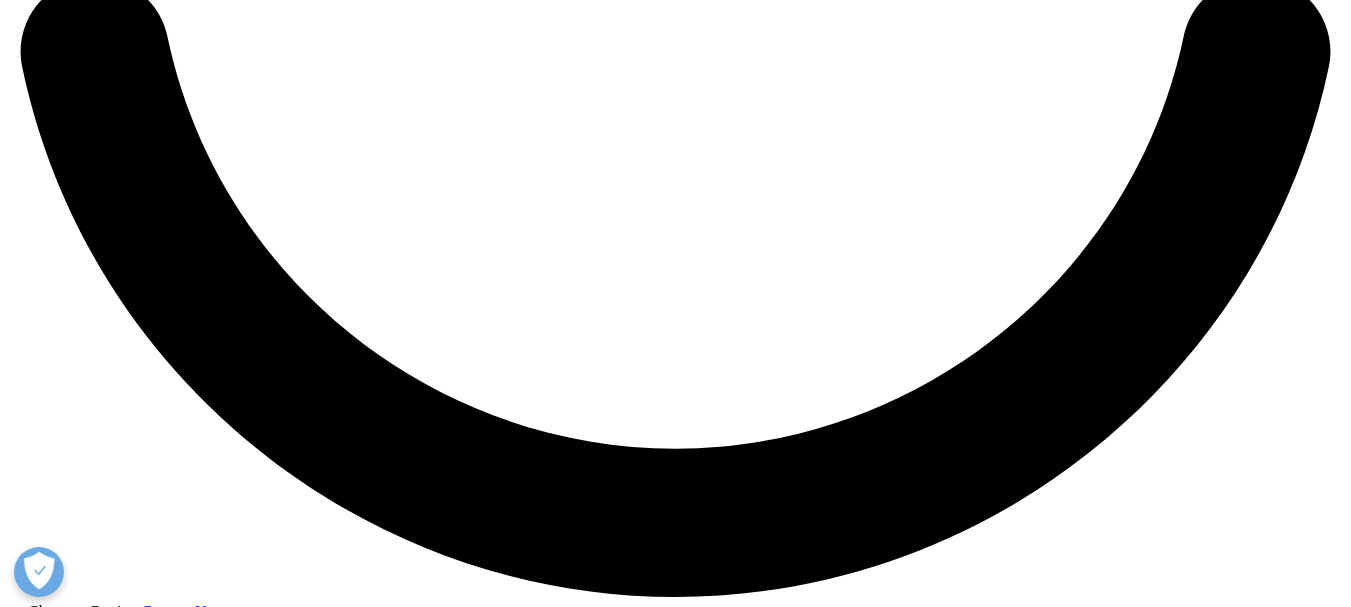click on "Loaded :  5.51% 00:55 00:02" at bounding box center (497, 26228) 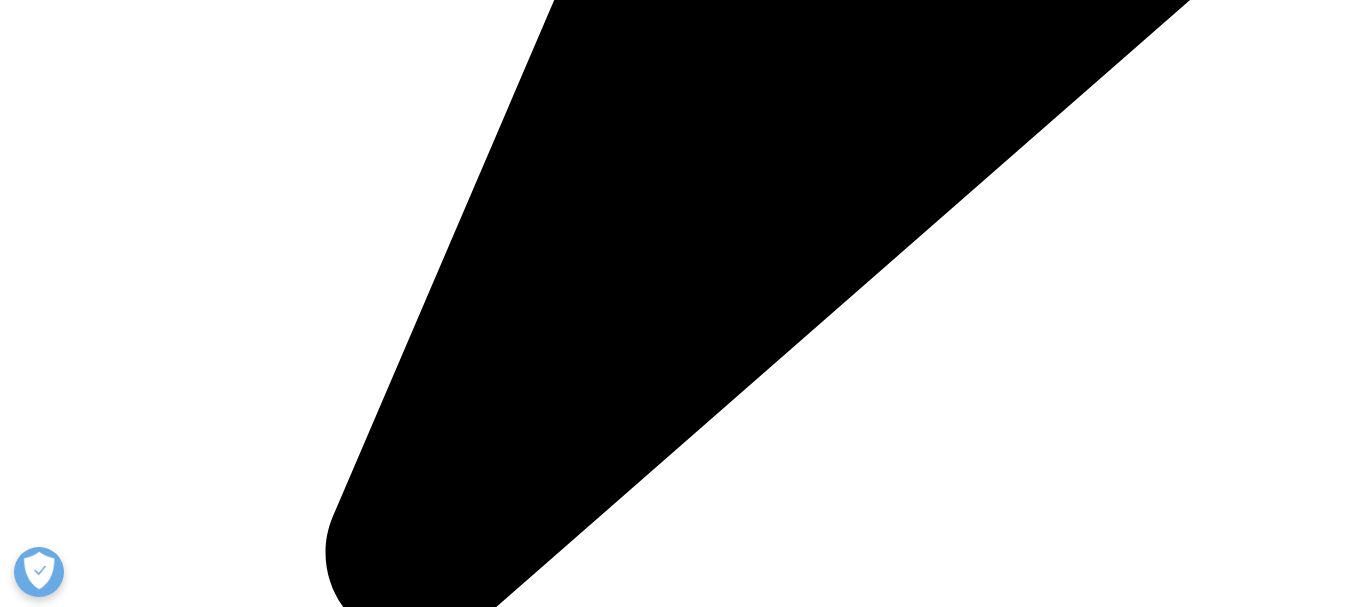 click on "Loaded :  44.16% 05:45 05:06" at bounding box center [497, 28192] 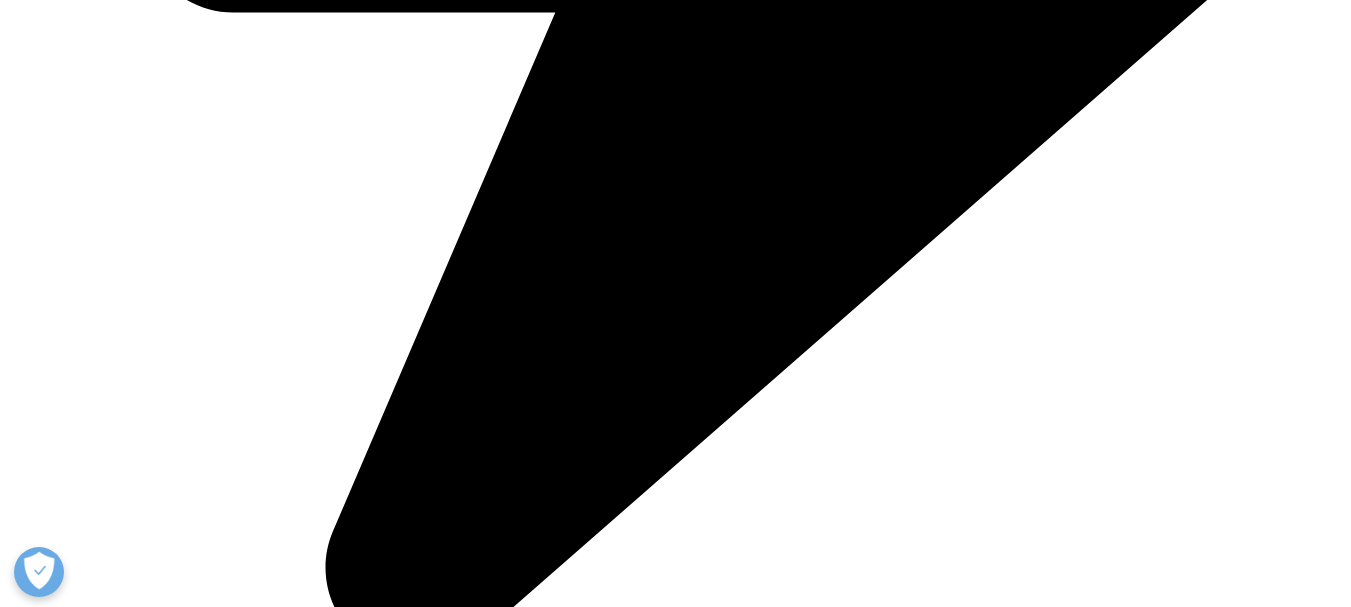 click on "Loaded :  55.65% 07:05 06:27" at bounding box center [497, 30935] 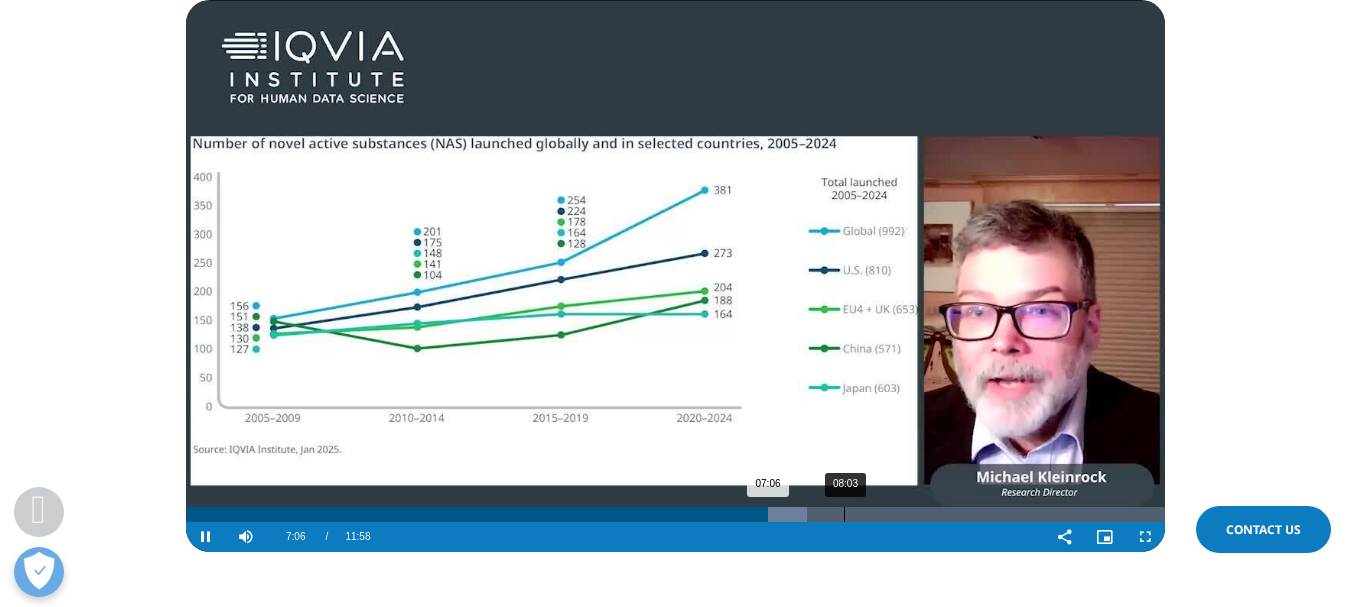 click on "08:03" at bounding box center (844, 514) 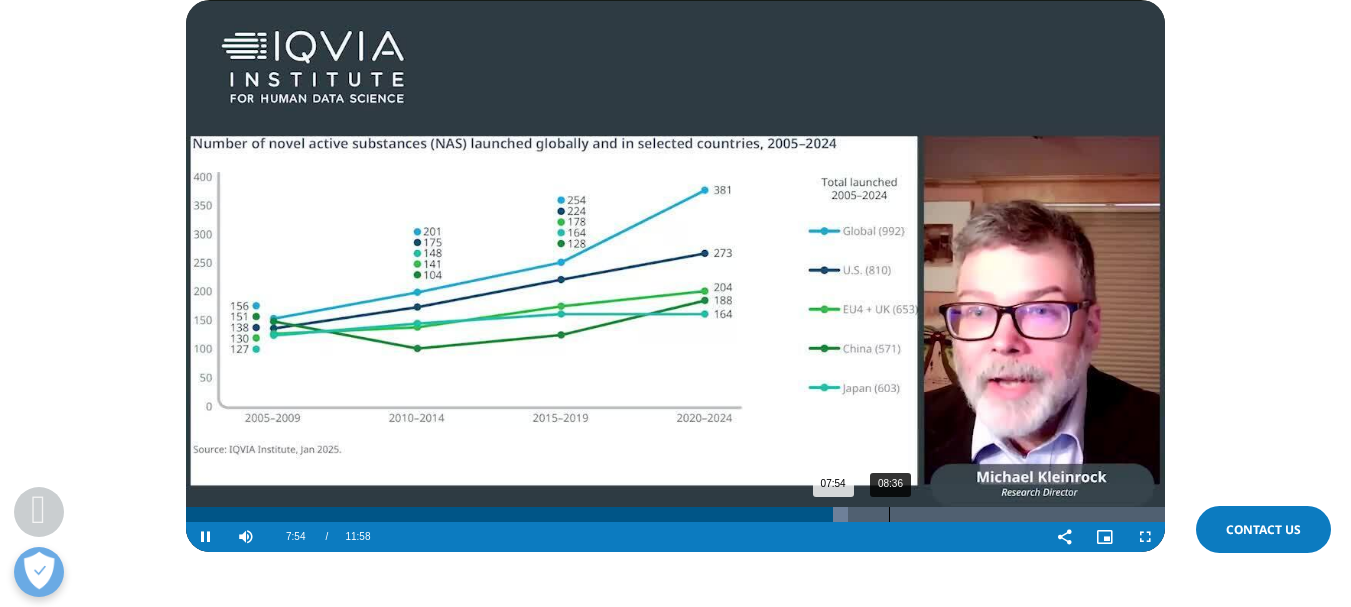 click on "Loaded :  67.62% 08:36 07:54" at bounding box center (675, 514) 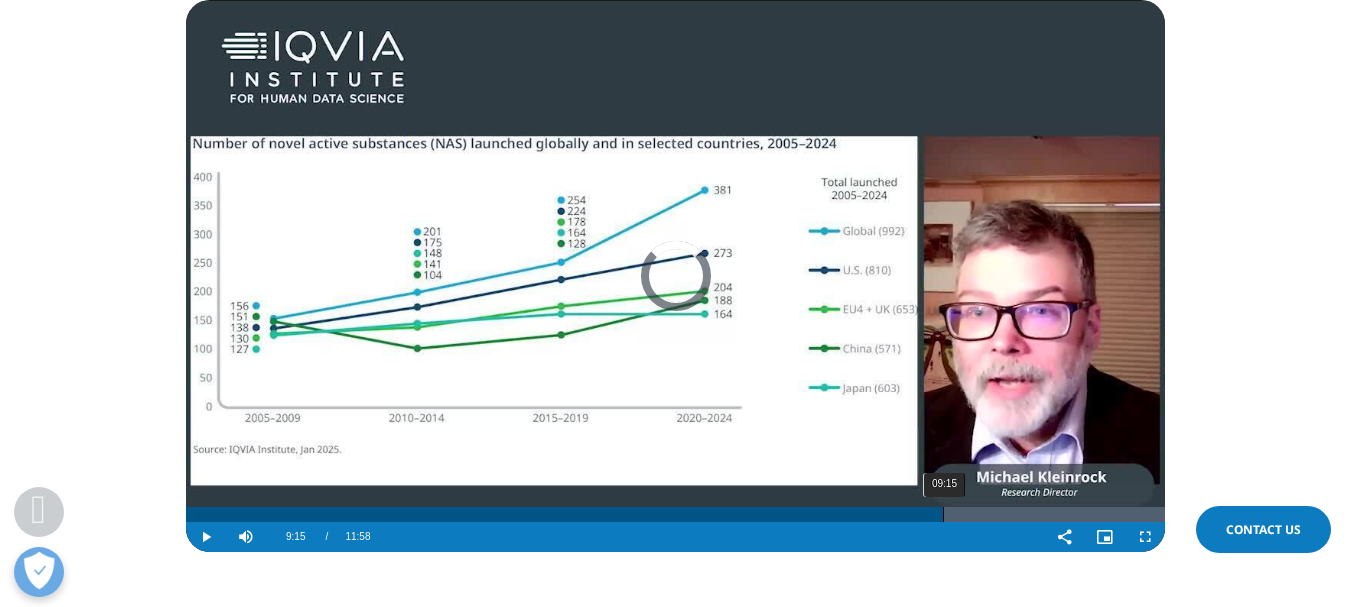 click on "09:15" at bounding box center [943, 514] 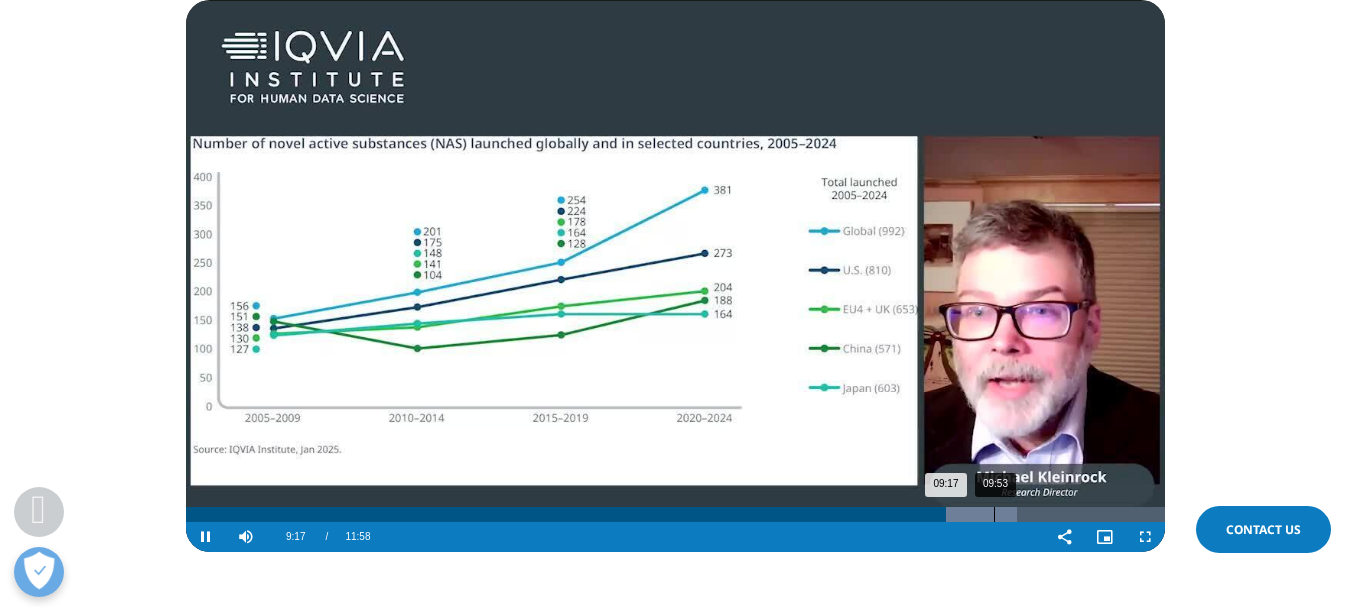 click on "09:53" at bounding box center [994, 514] 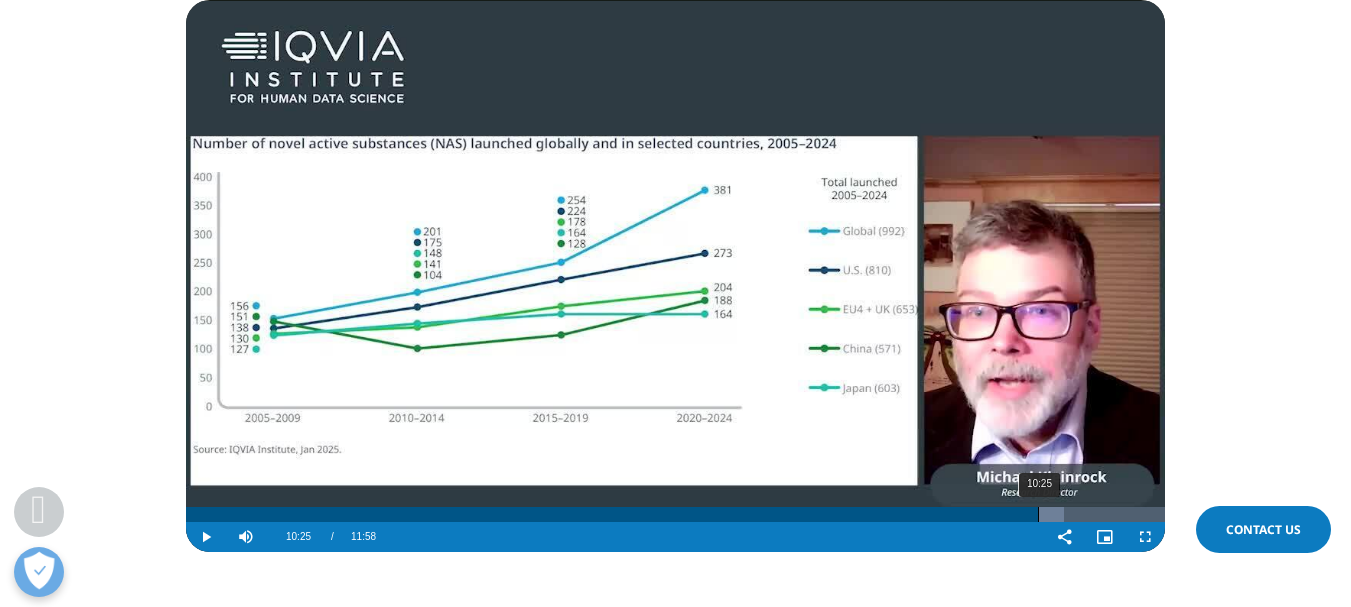 click on "10:25" at bounding box center [1038, 514] 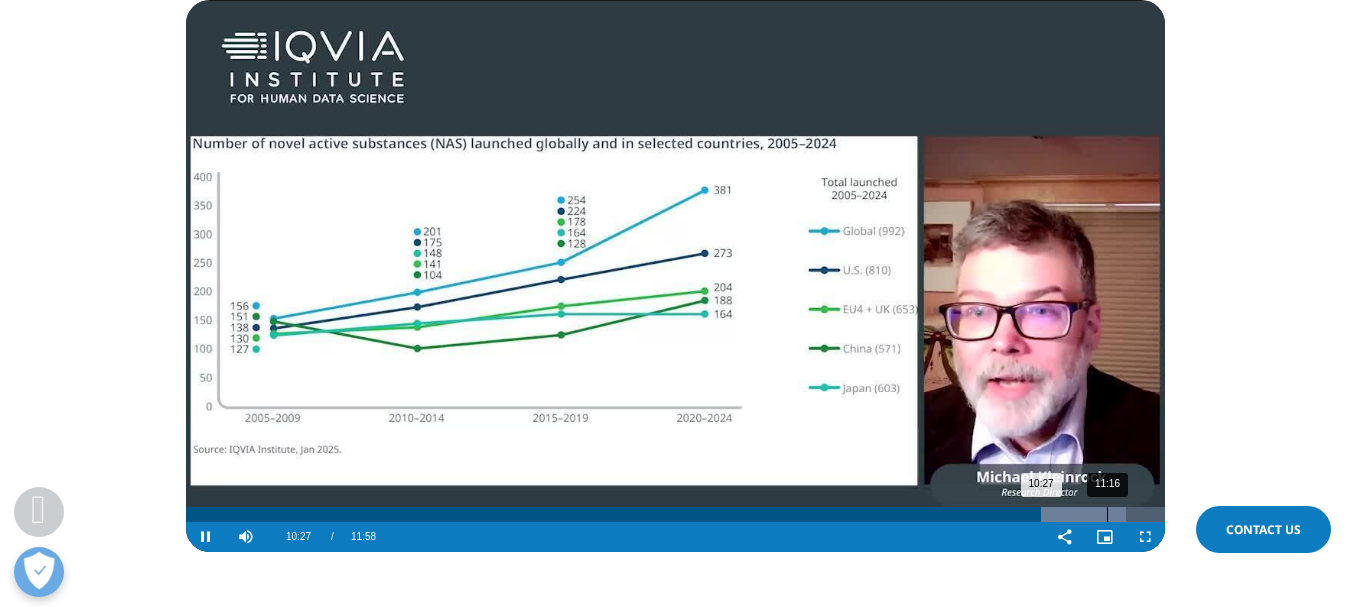 click at bounding box center [1063, 514] 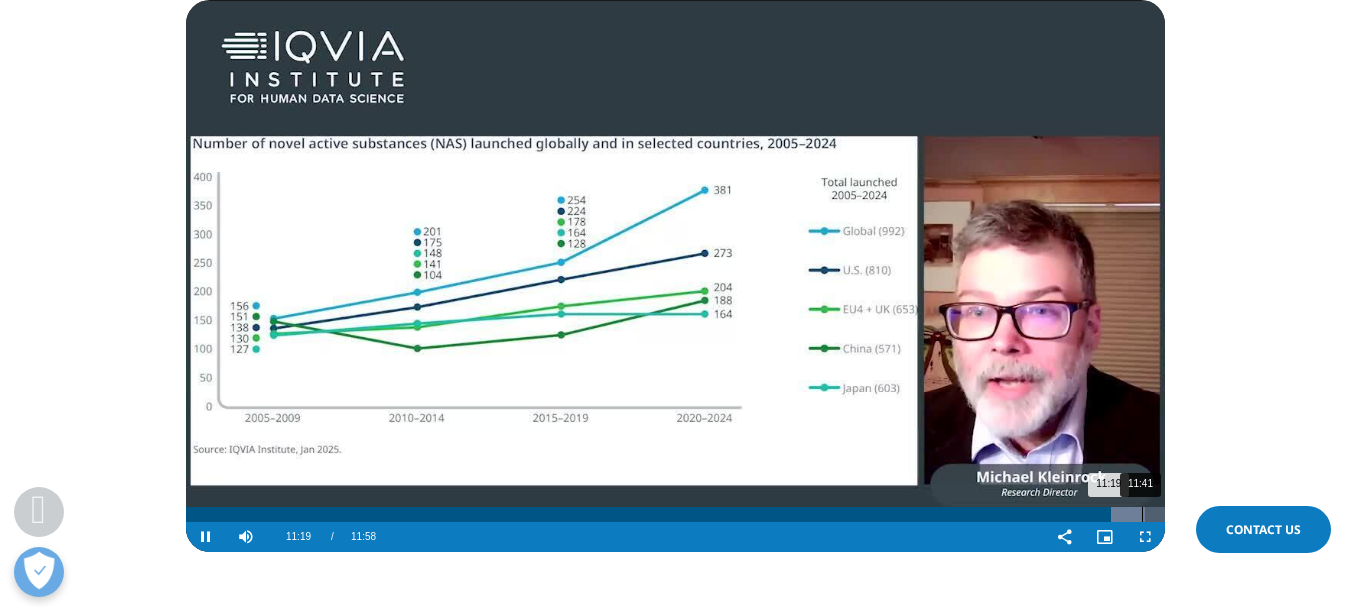 click on "11:41" at bounding box center [1142, 514] 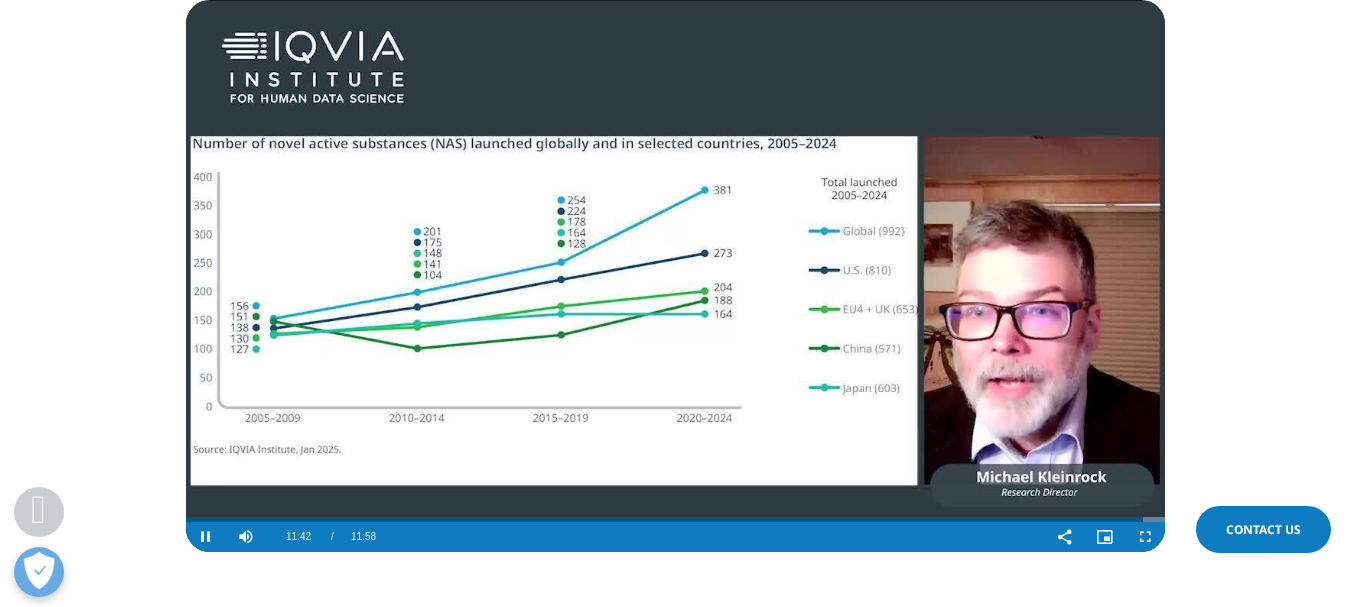 click at bounding box center [715, 537] 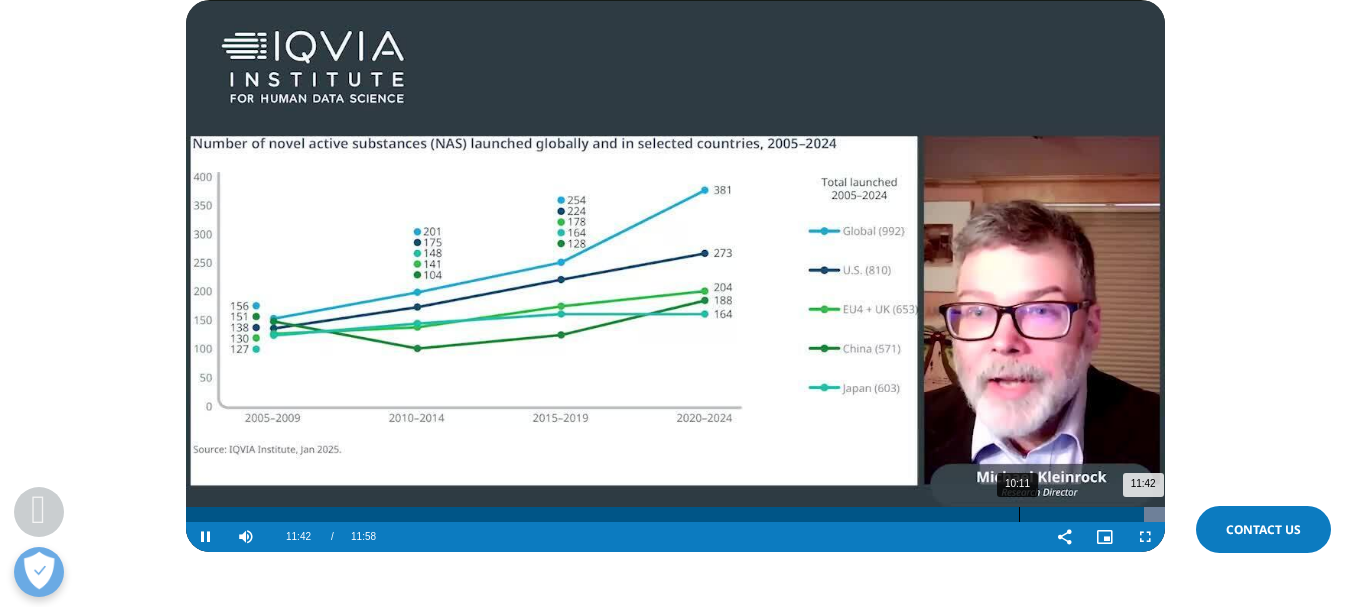 click on "10:11" at bounding box center [1019, 514] 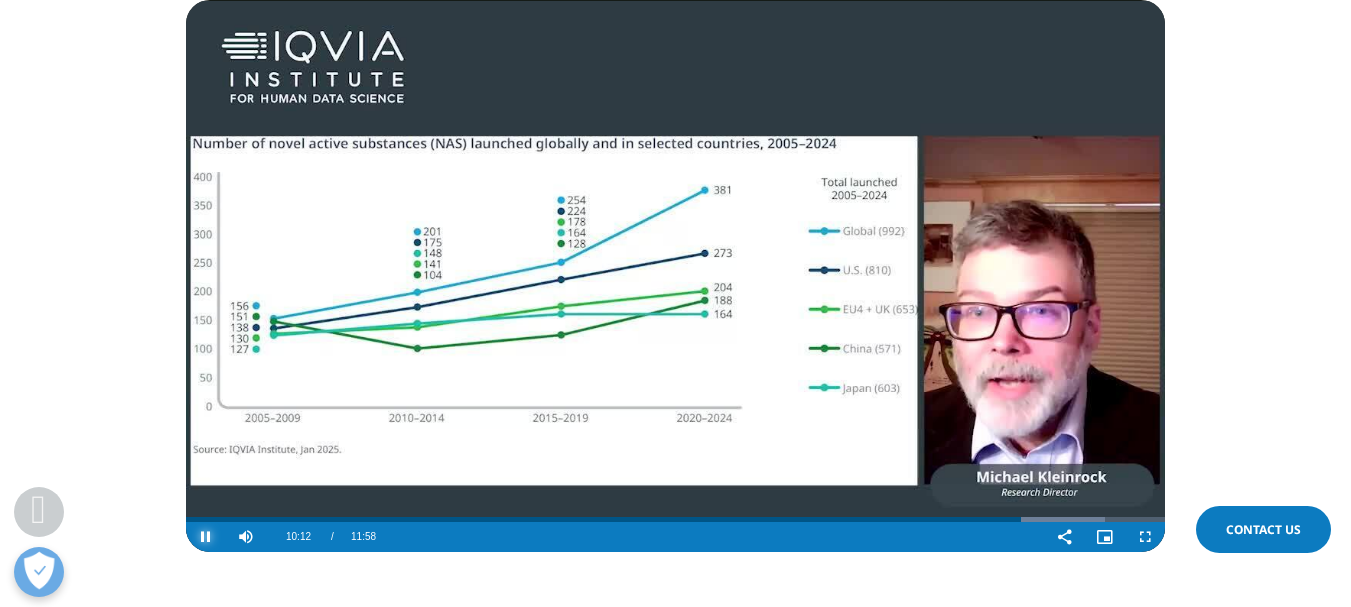 click at bounding box center [206, 537] 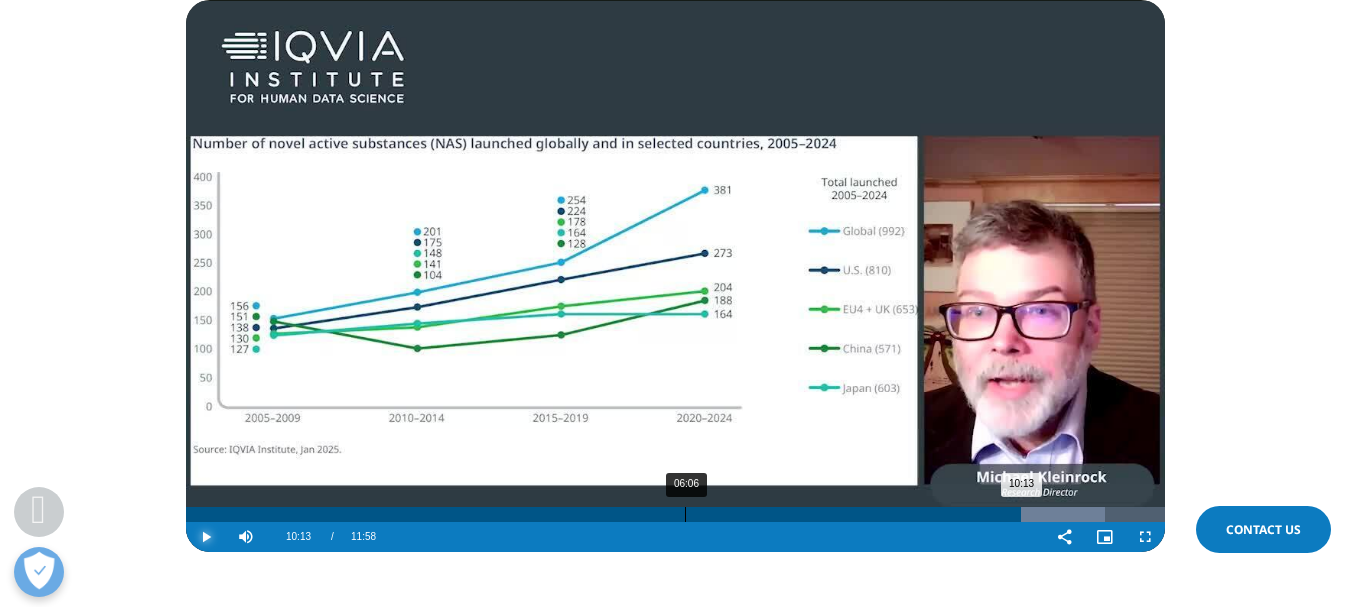 click on "06:06" at bounding box center [685, 514] 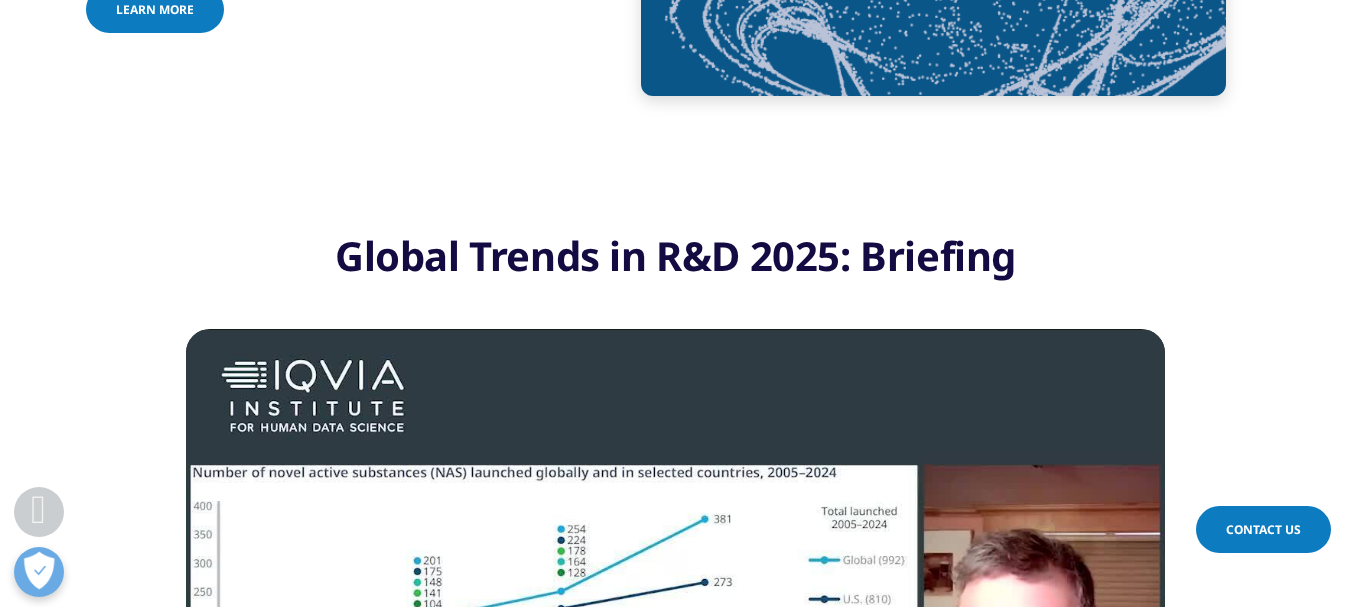 scroll, scrollTop: 3045, scrollLeft: 0, axis: vertical 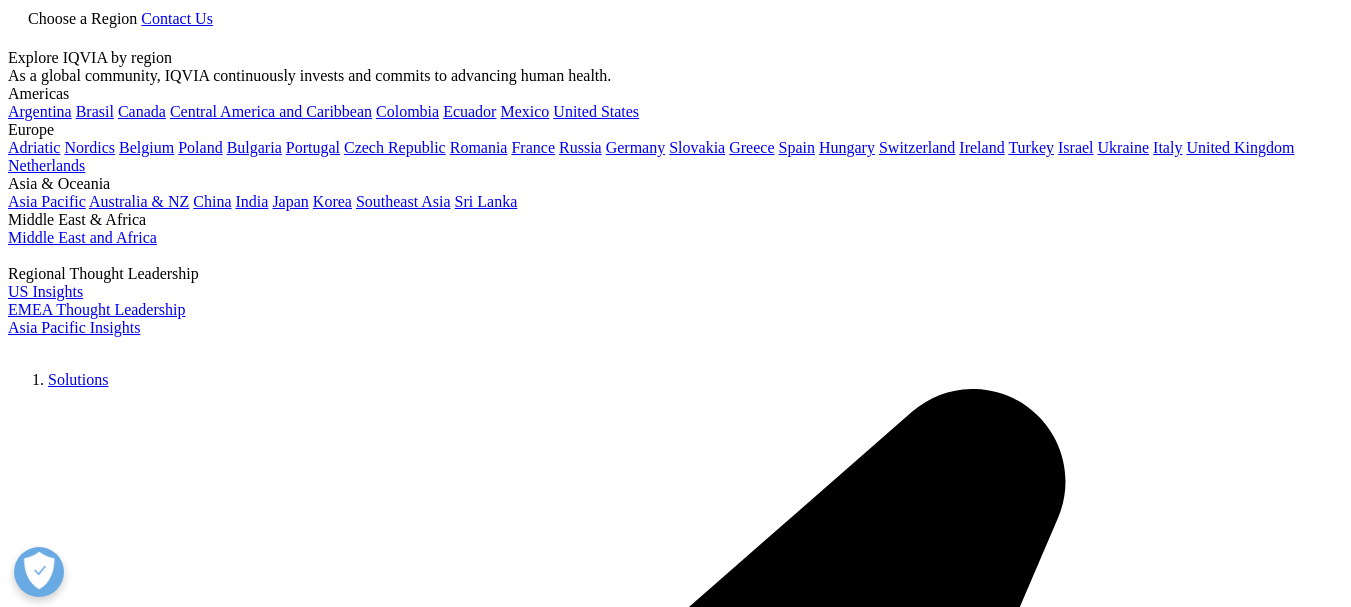 click on "Learn more" at bounding box center [695, 6566] 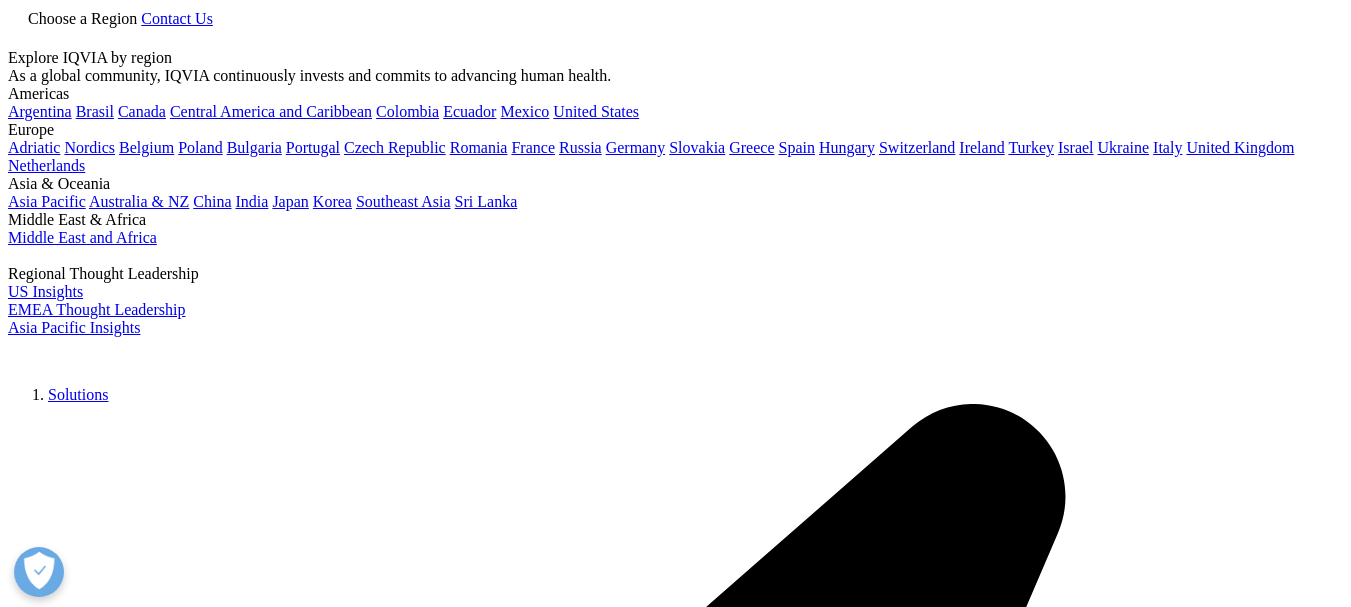 click on "OK" at bounding box center (25, 26970) 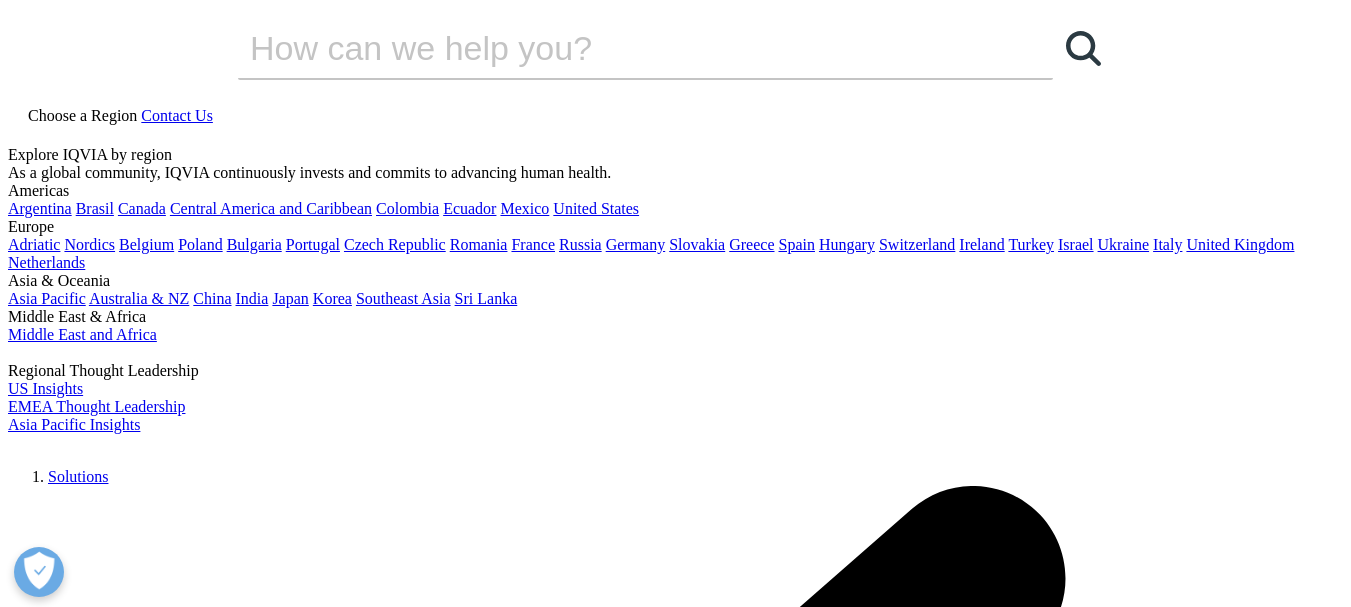 scroll, scrollTop: 2400, scrollLeft: 0, axis: vertical 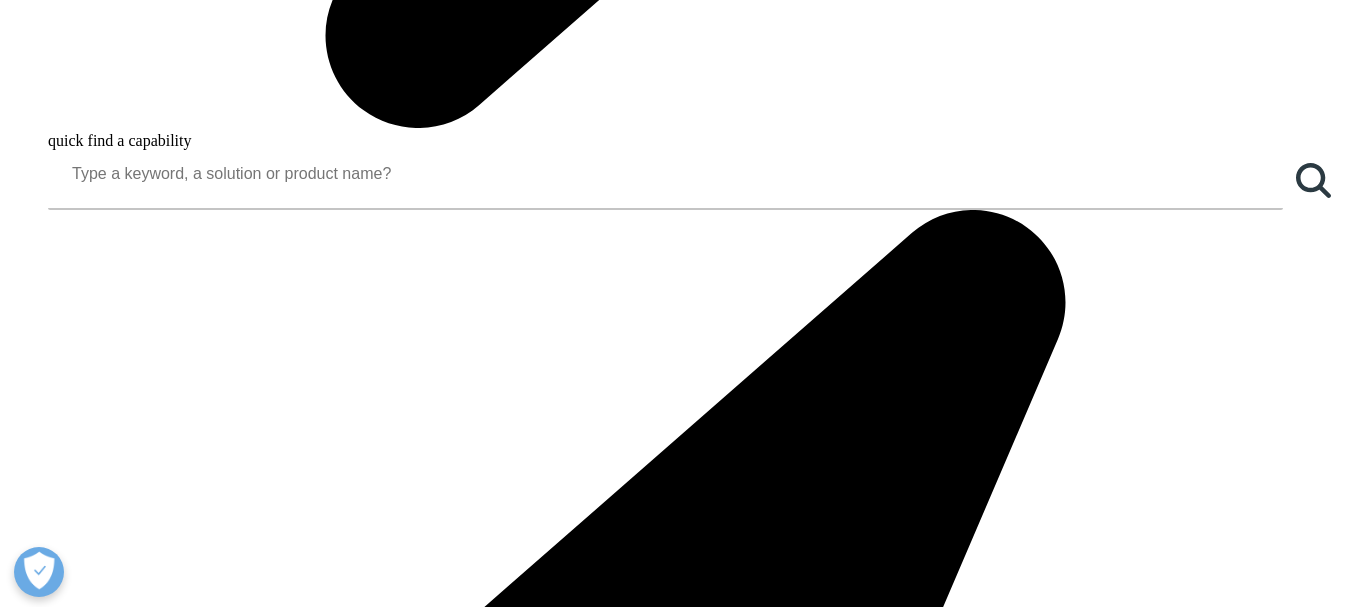 click on "download Now" at bounding box center [57, 16611] 